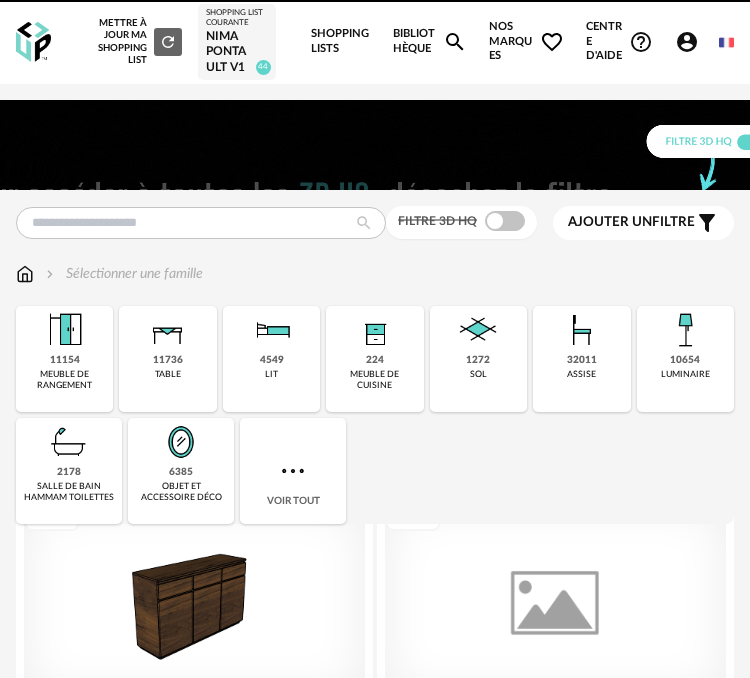 scroll, scrollTop: 0, scrollLeft: 0, axis: both 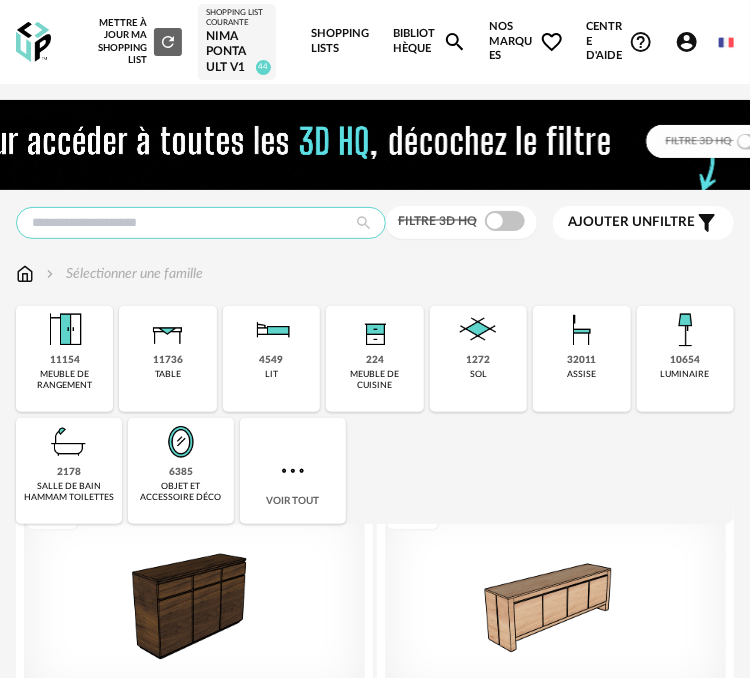 click at bounding box center (201, 223) 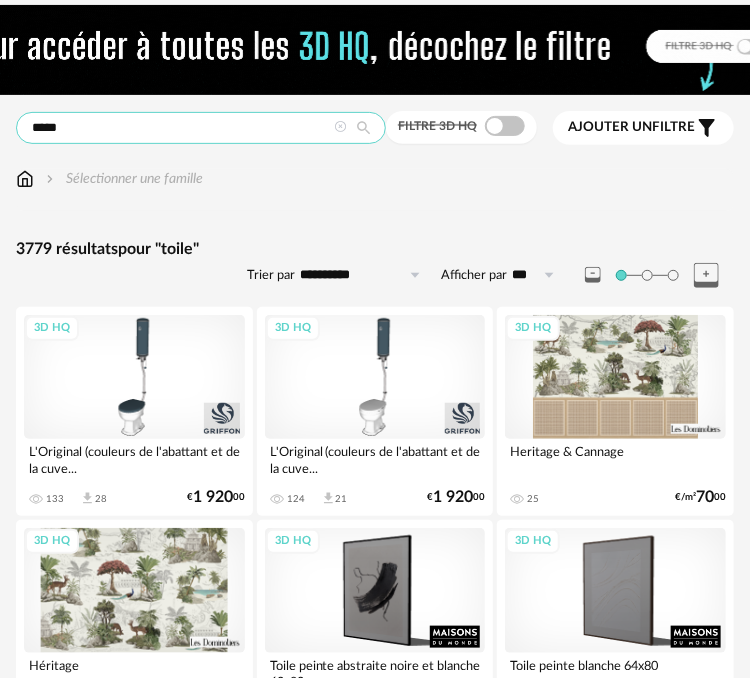scroll, scrollTop: 0, scrollLeft: 0, axis: both 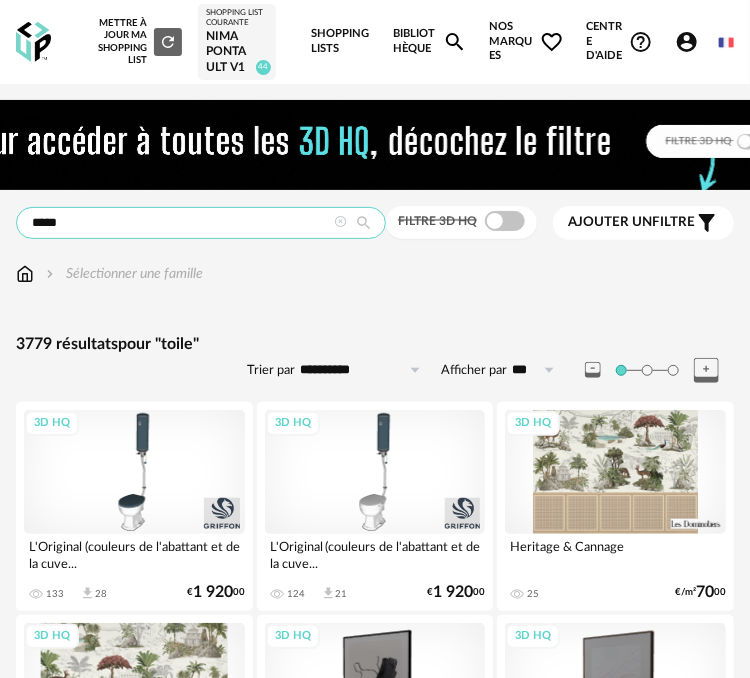 drag, startPoint x: -19, startPoint y: 273, endPoint x: -32, endPoint y: 273, distance: 13 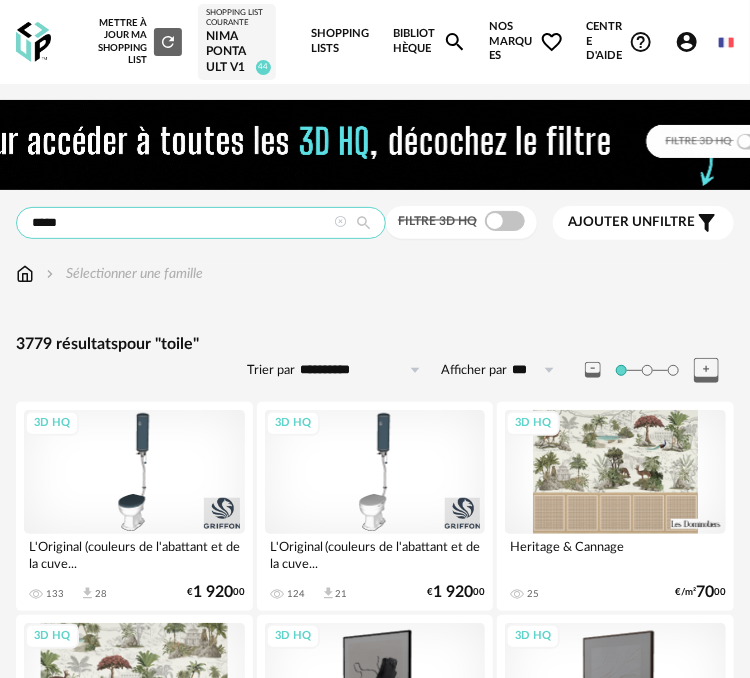 click on "Cadre À Poser 3 Volets Uyova" at bounding box center (375, 3964) 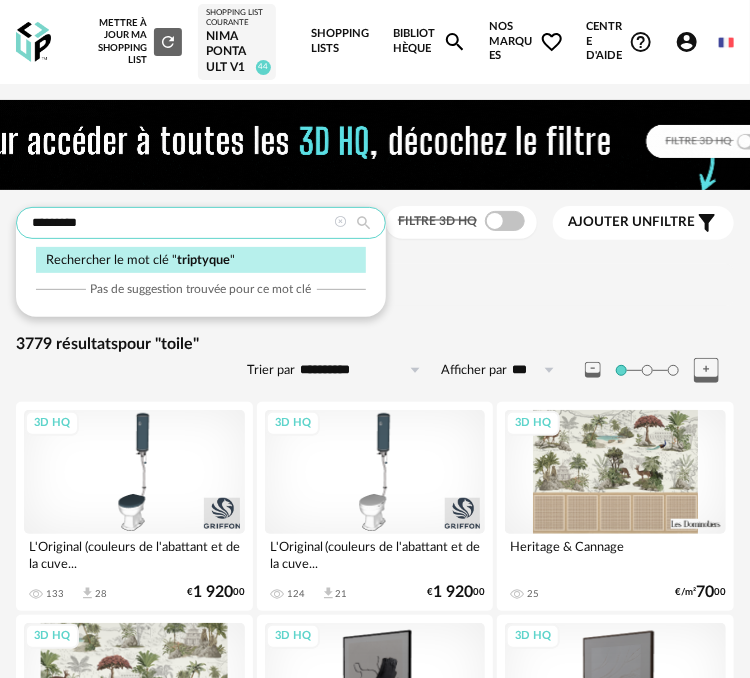 type on "*********" 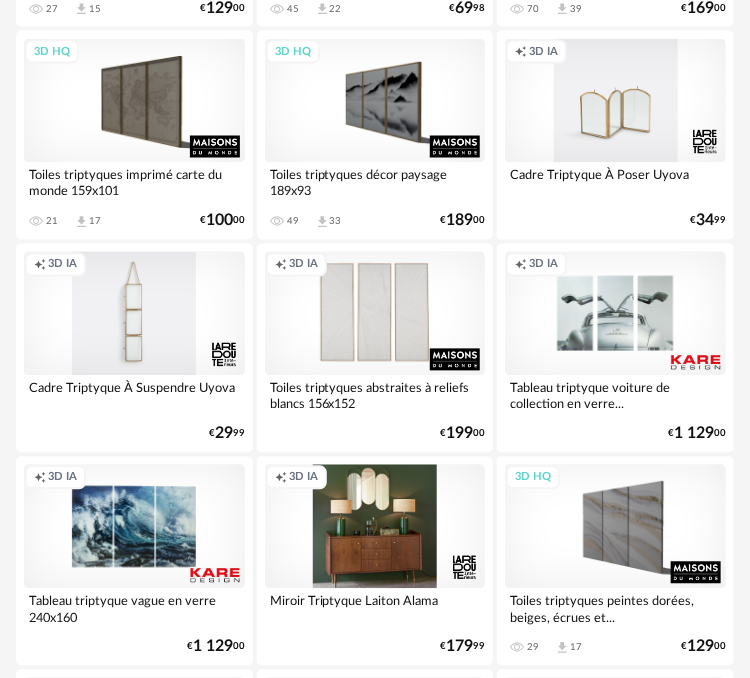 scroll, scrollTop: 500, scrollLeft: 0, axis: vertical 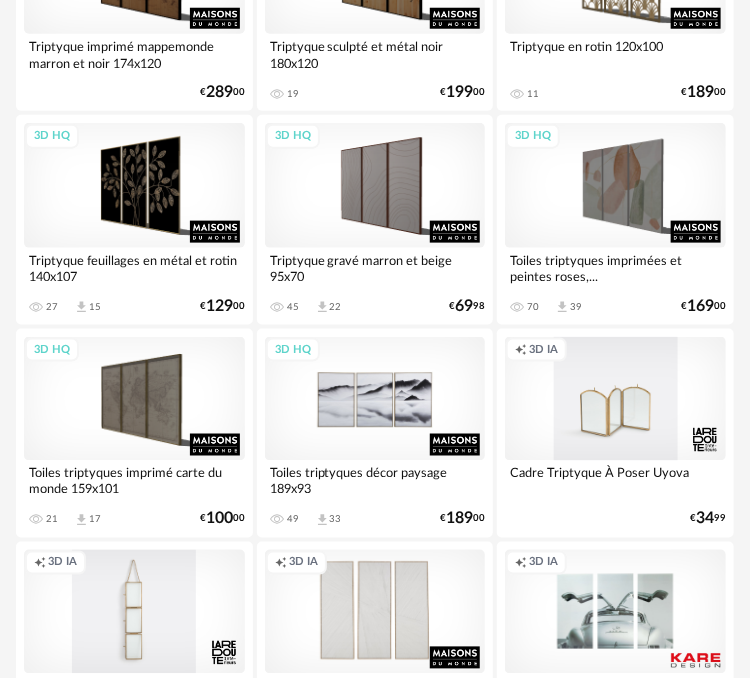 click on "3D HQ" at bounding box center (375, 399) 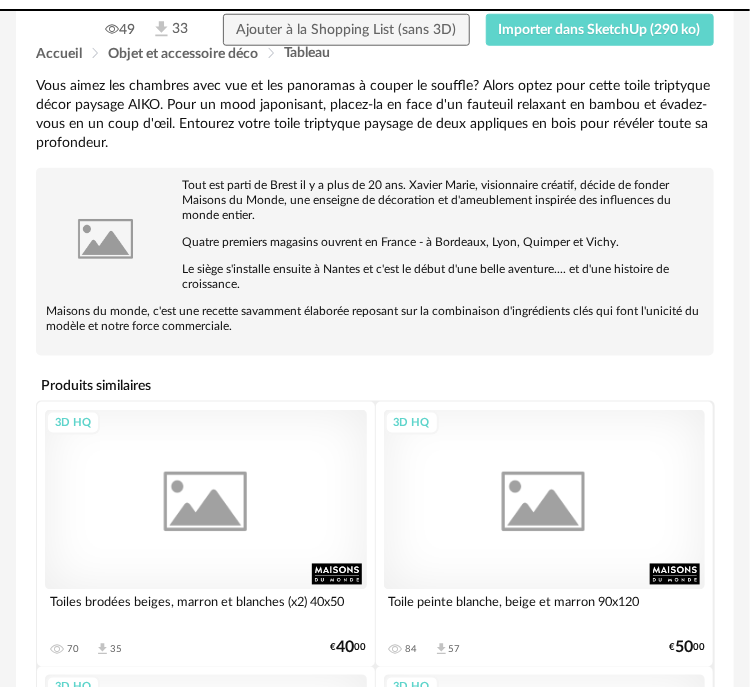 scroll, scrollTop: 0, scrollLeft: 0, axis: both 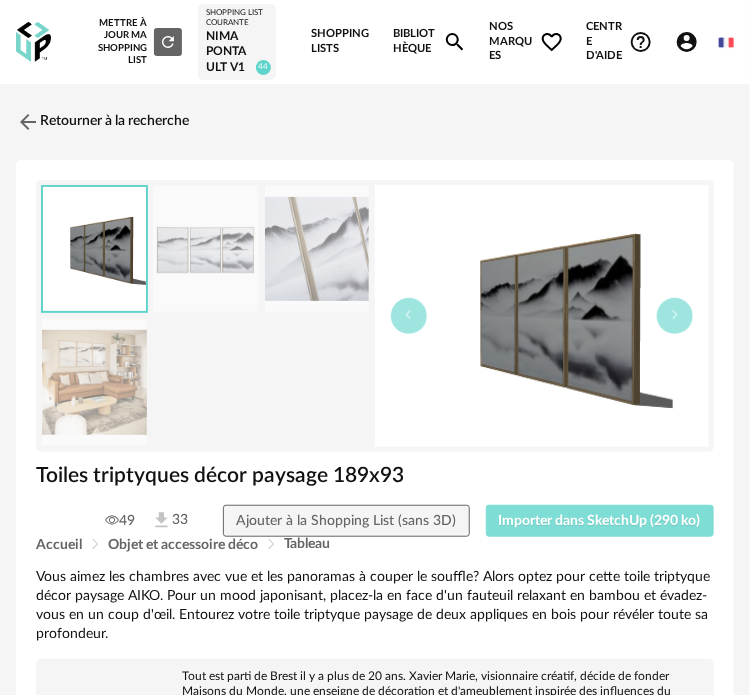 click on "Importer dans SketchUp (290 ko)" at bounding box center (600, 521) 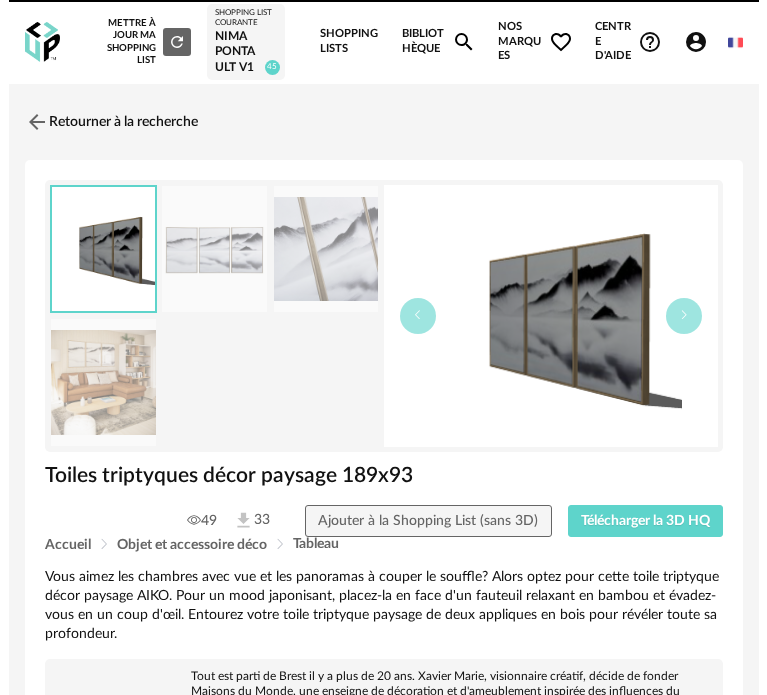 scroll, scrollTop: 0, scrollLeft: 0, axis: both 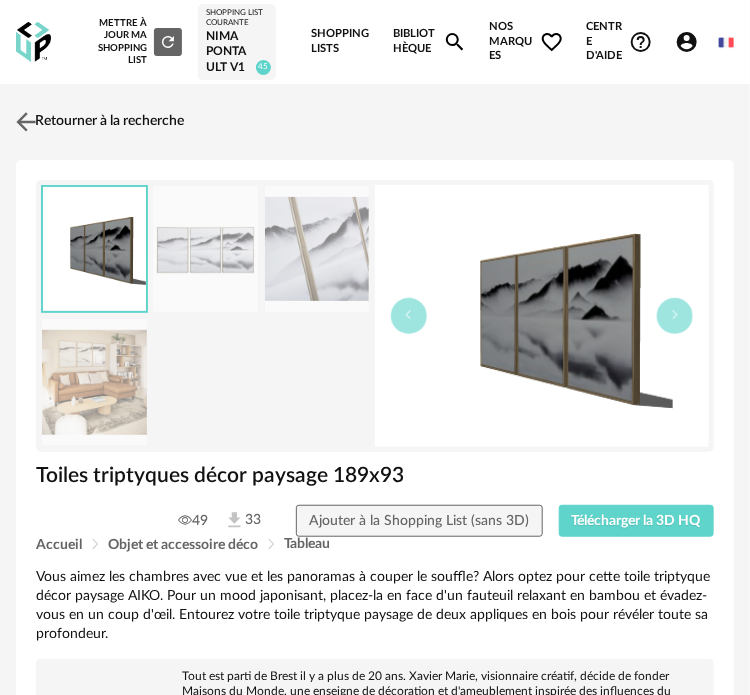 click at bounding box center [26, 121] 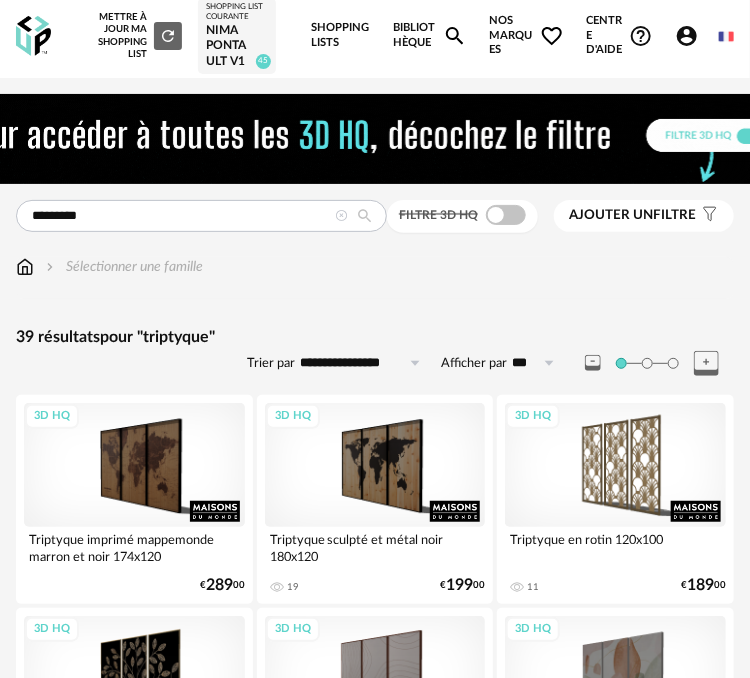 scroll, scrollTop: 0, scrollLeft: 0, axis: both 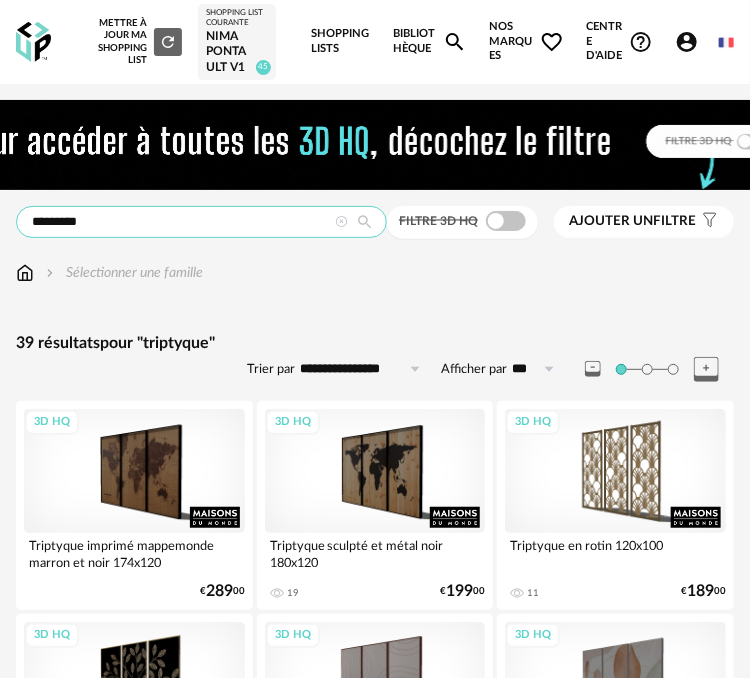 drag, startPoint x: 153, startPoint y: 266, endPoint x: -67, endPoint y: 264, distance: 220.0091 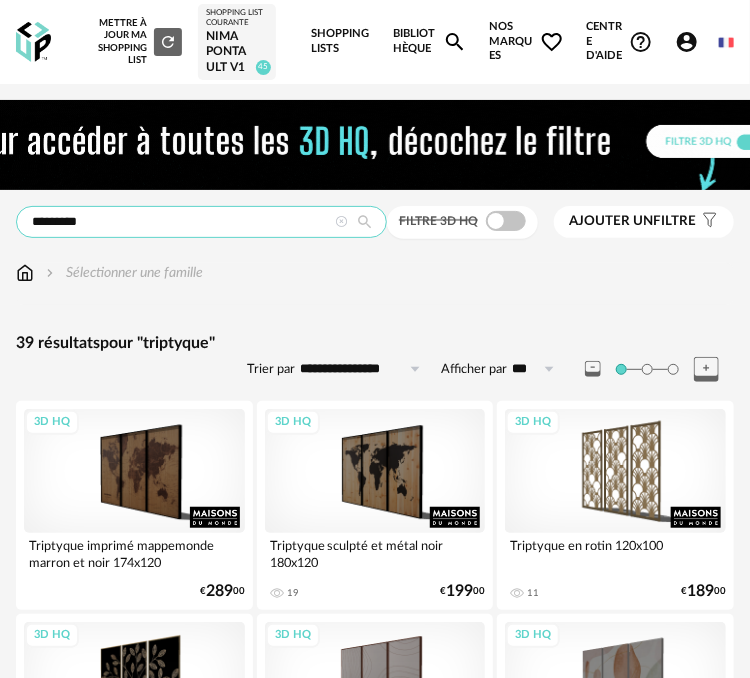 click on "**********" at bounding box center [375, 1624] 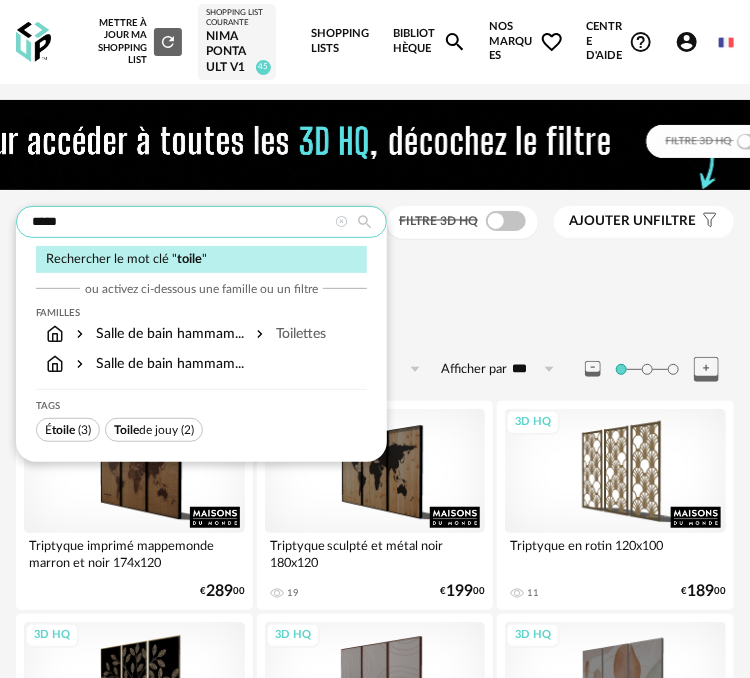 type on "*****" 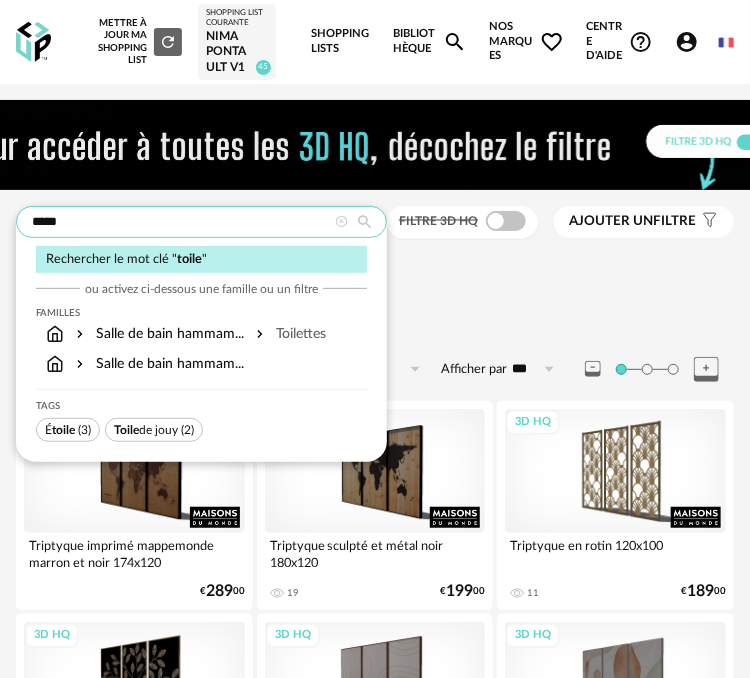 type on "**********" 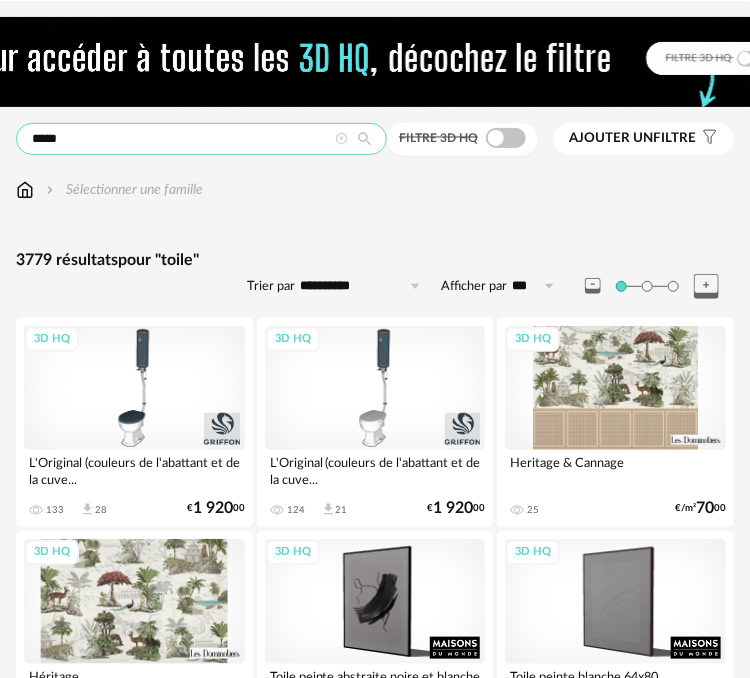 scroll, scrollTop: 0, scrollLeft: 0, axis: both 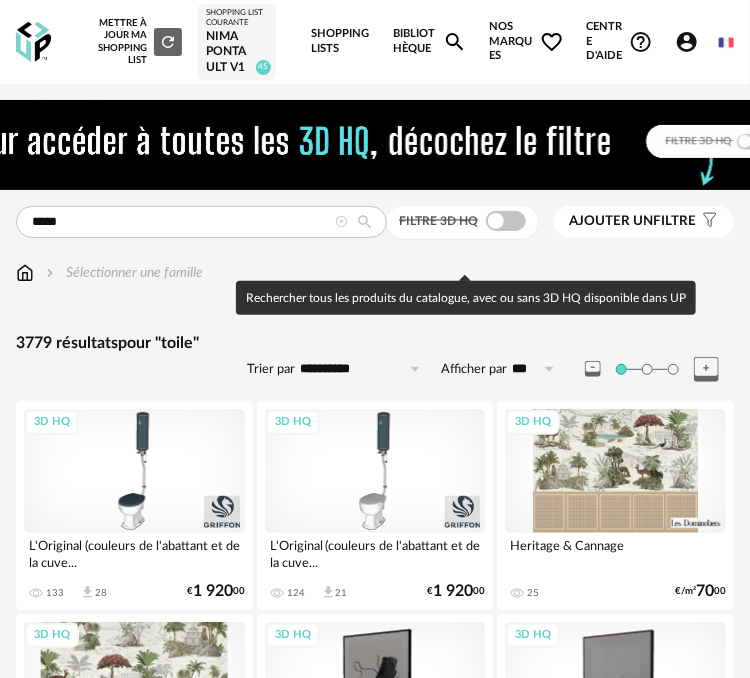 click at bounding box center [506, 221] 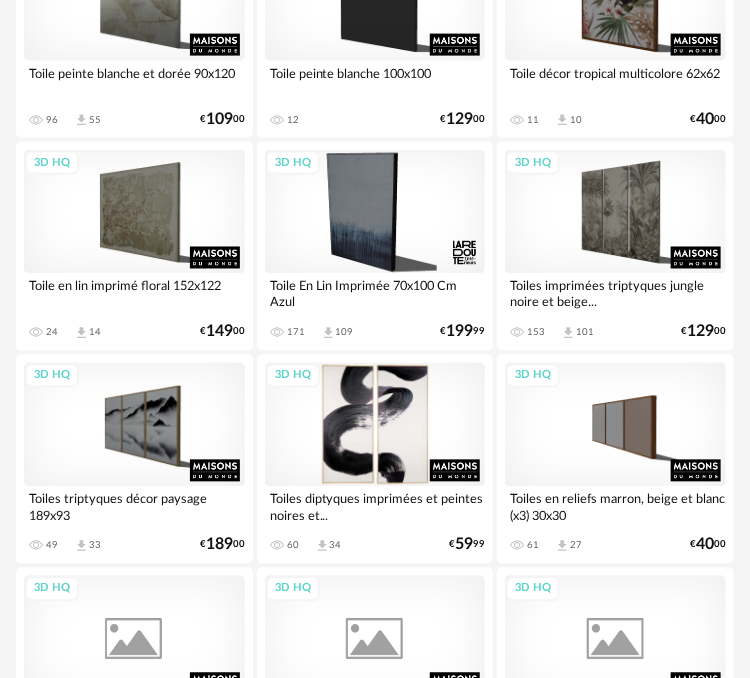 scroll, scrollTop: 2666, scrollLeft: 0, axis: vertical 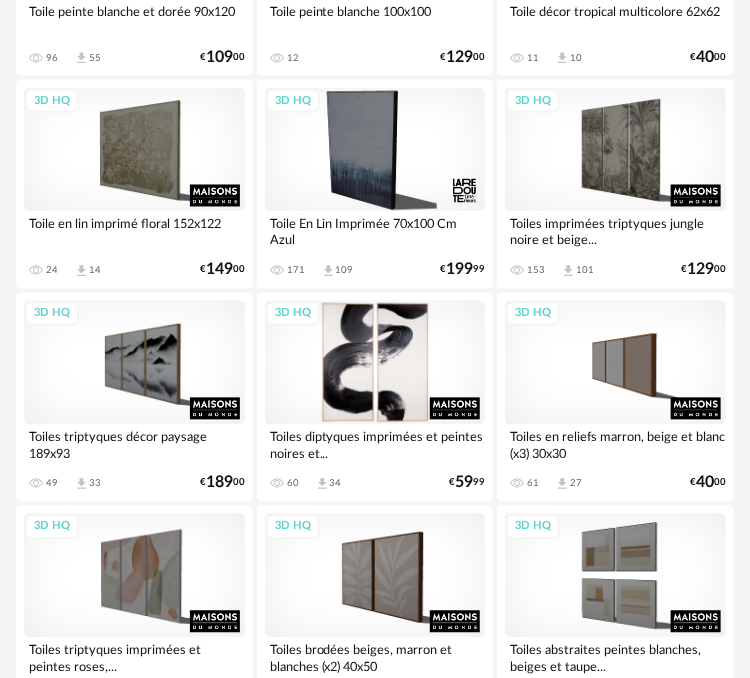 click on "3D HQ" at bounding box center (375, 363) 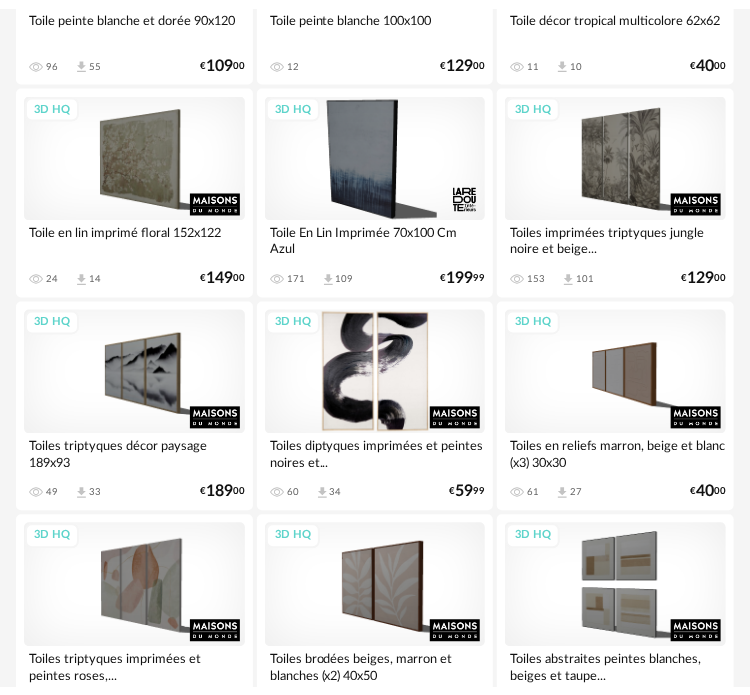 scroll, scrollTop: 0, scrollLeft: 0, axis: both 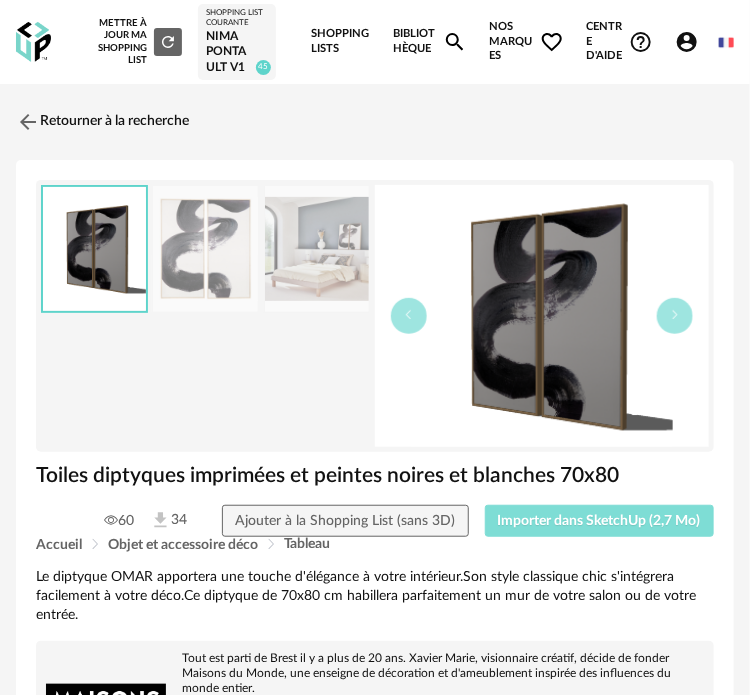 click on "Importer dans SketchUp (2,7 Mo)" at bounding box center [599, 521] 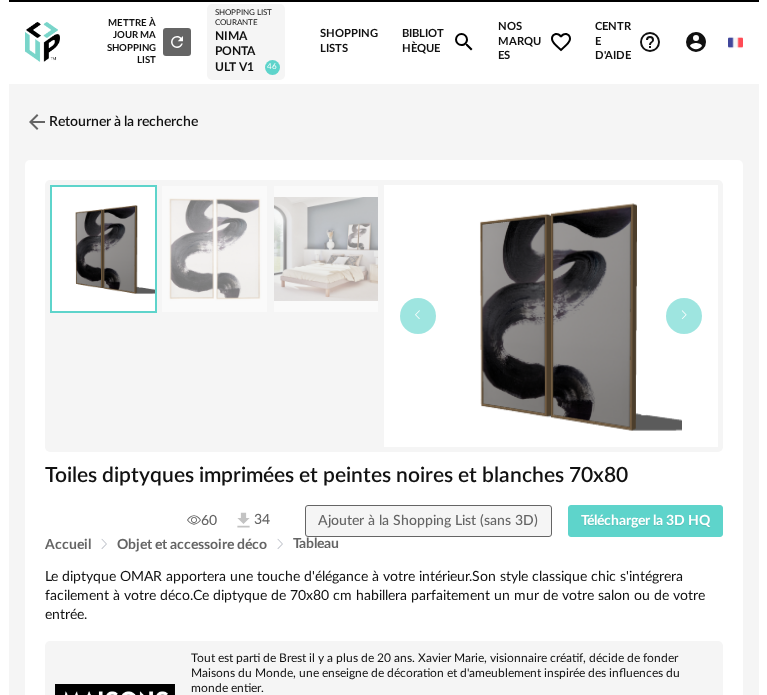 scroll, scrollTop: 0, scrollLeft: 0, axis: both 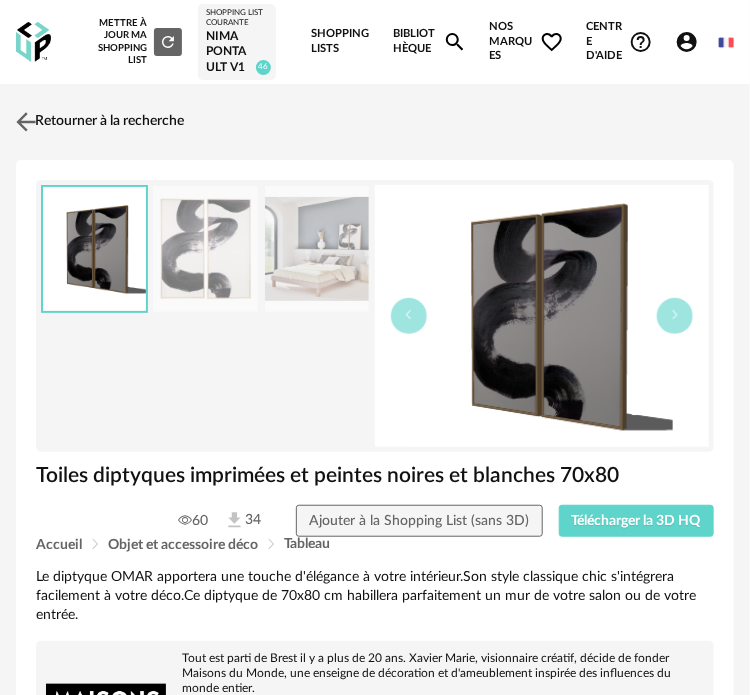 click at bounding box center [26, 121] 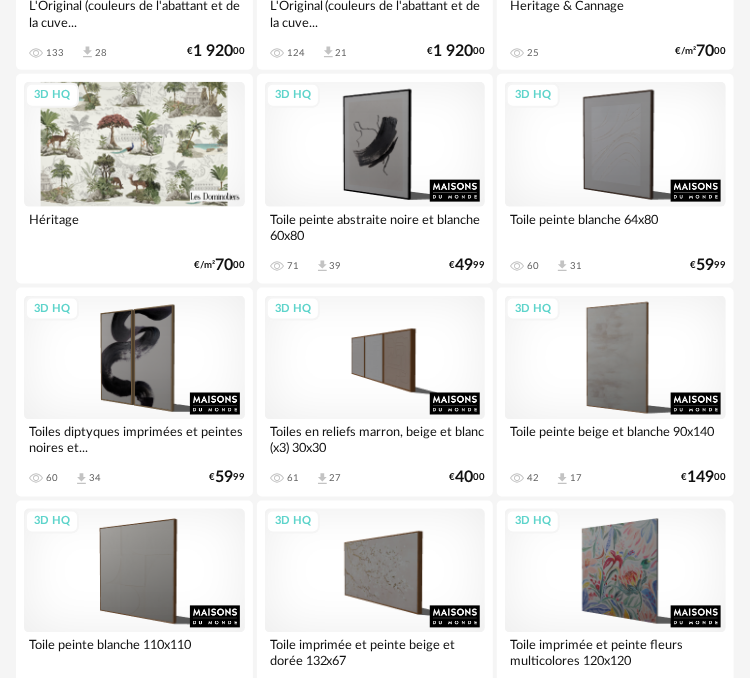 scroll, scrollTop: 0, scrollLeft: 0, axis: both 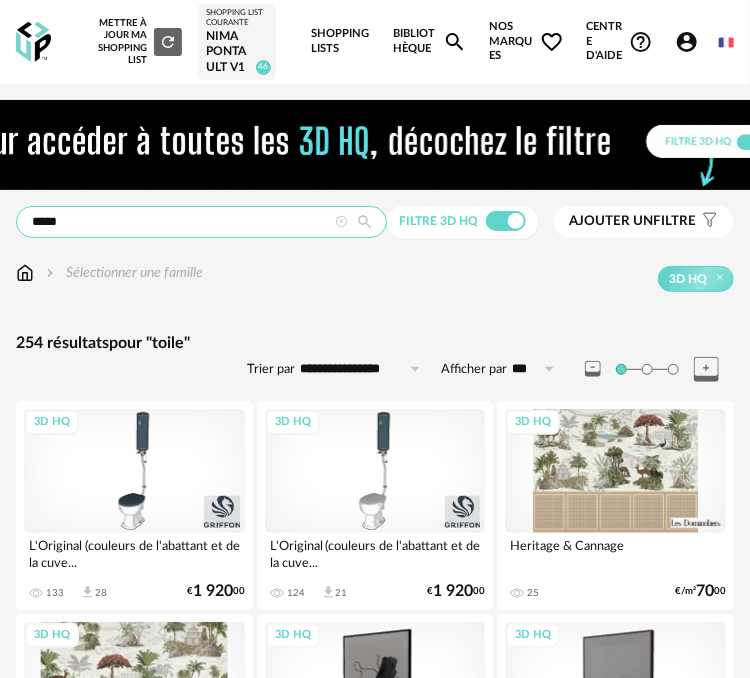 drag, startPoint x: 0, startPoint y: 264, endPoint x: -24, endPoint y: 262, distance: 24.083189 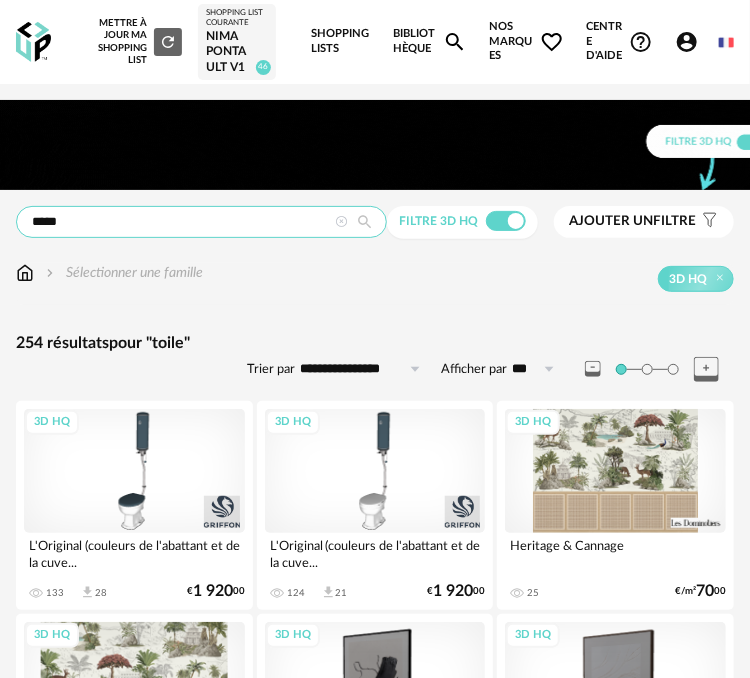 click on "for Sketchup   Nouvelle shopping list
Mettre à jour ma Shopping List
Refresh icon   Shopping List courante   Nima Pontault V1   46       Shopping Lists   Bibliothèque Magnify icon   Nos marques Heart Outline icon   Toutes les marques   Close icon
Centre d'aide Help Circle Outline icon   Tutos vidéos   Lire la FAQ   Contacter le support   Account Circle icon   Compte   Connecté en tant que   [FIRST] [LAST]   Modifier mon profil   Ma bibliothèque perso   Mes 3D IA Creation icon   Nouveautés de la plateforme       Déconnexion
English
Menu icon         *****
Rechercher le mot clé " toile "
ou activez ci-dessous une famille ou un filtre
Familles
Salle de bain hammam...
Toilettes
Salle de bain hammam...
Tags   É toile   (3) Toile  de jouy   (2)
Filtre 3D HQ
Ajouter un  filtre s" at bounding box center [375, 3963] 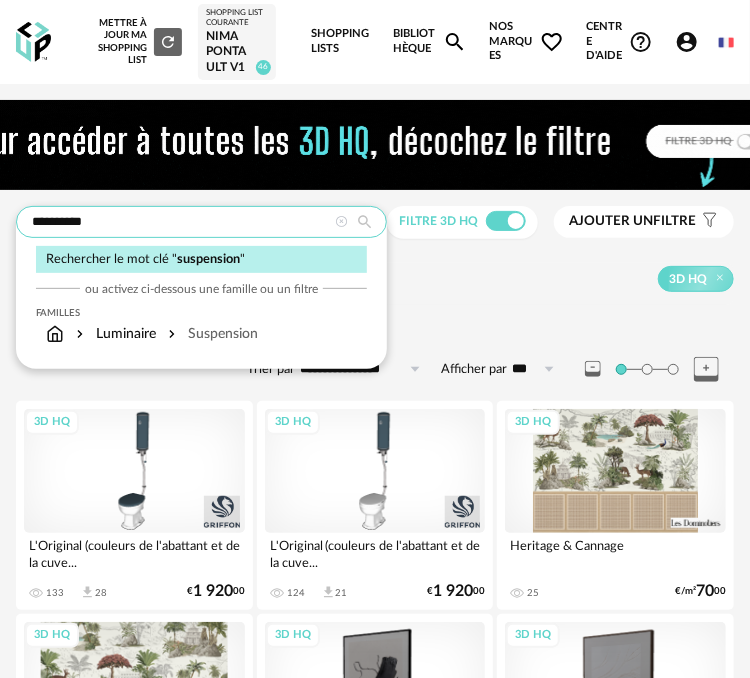 type on "**********" 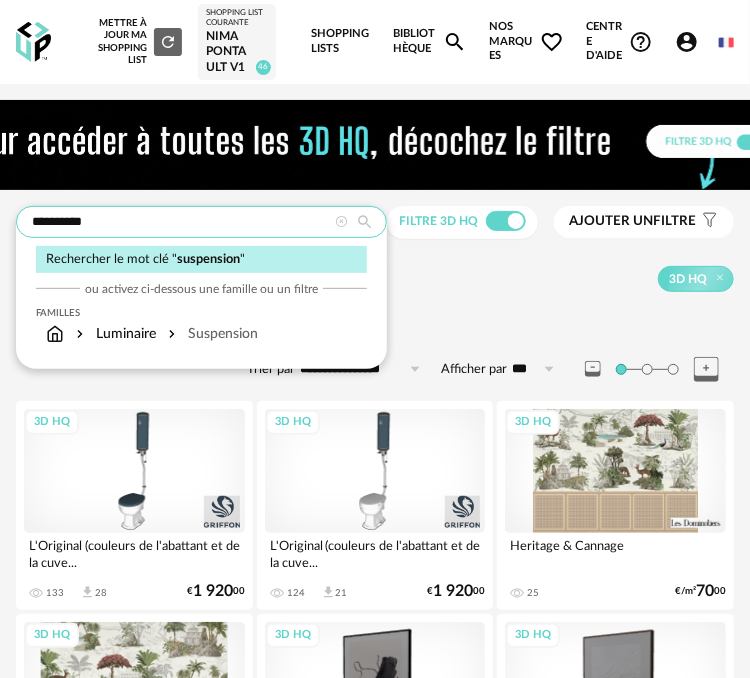 type on "**********" 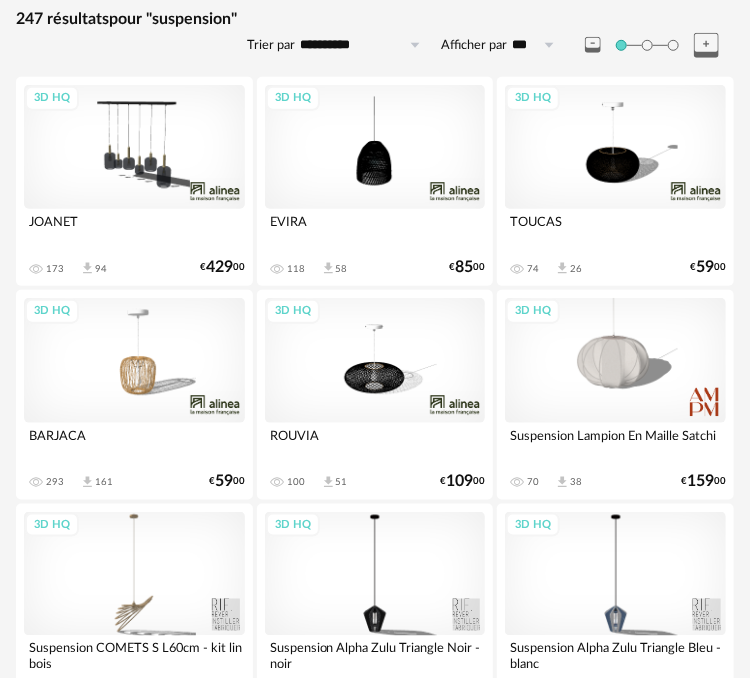 scroll, scrollTop: 500, scrollLeft: 0, axis: vertical 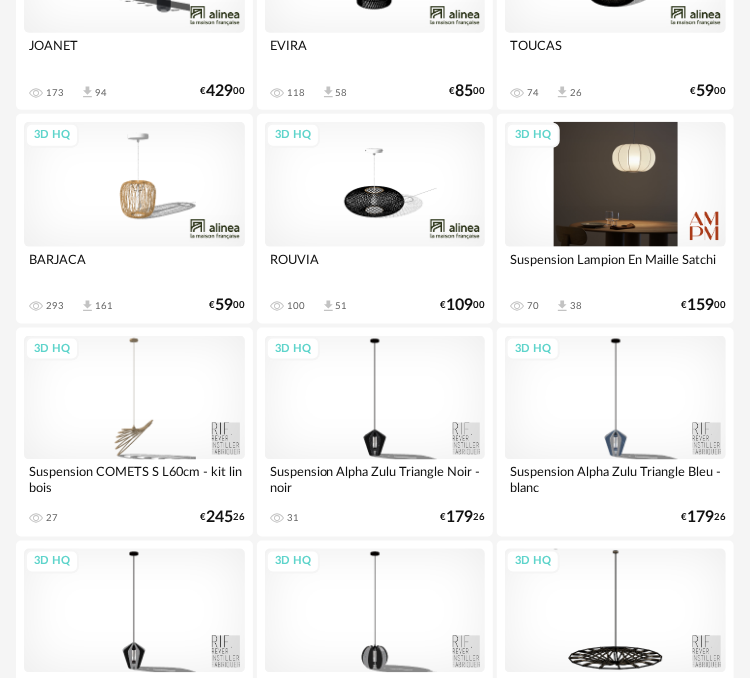 click on "3D HQ" at bounding box center (615, 184) 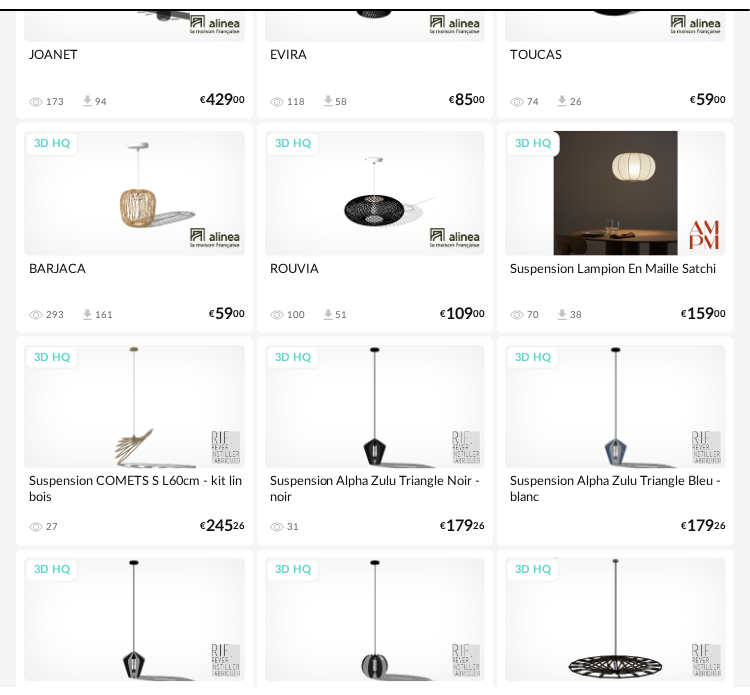 scroll, scrollTop: 0, scrollLeft: 0, axis: both 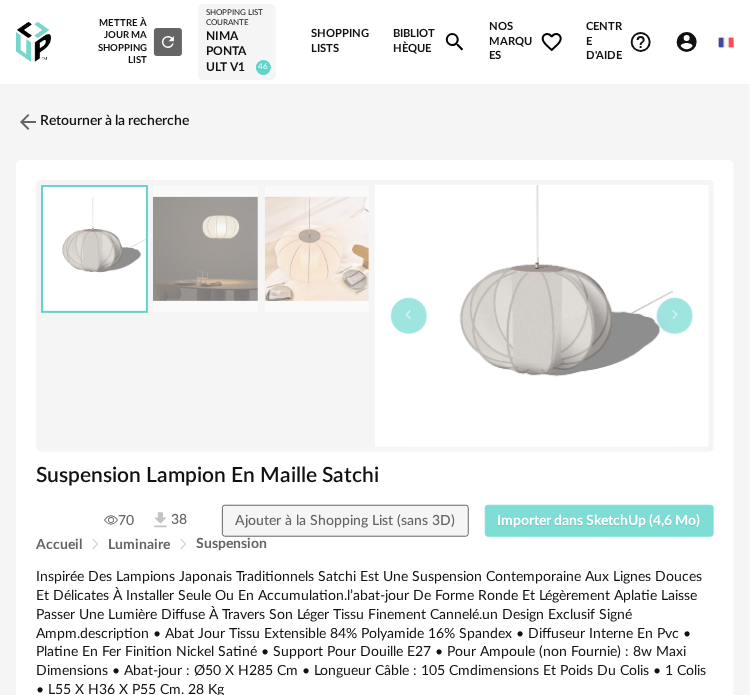 click on "Importer dans SketchUp (4,6 Mo)" at bounding box center [599, 521] 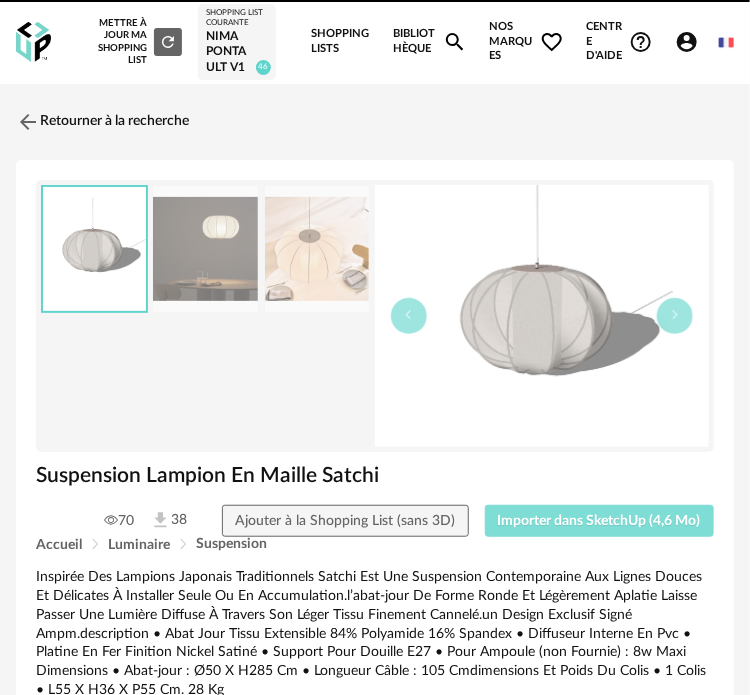 click on "Importer dans SketchUp (4,6 Mo)" at bounding box center [599, 521] 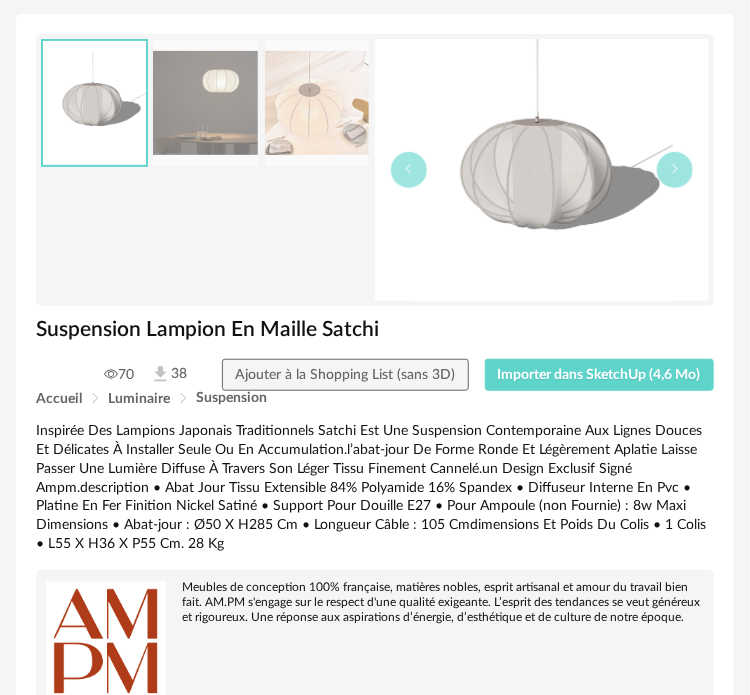 scroll, scrollTop: 166, scrollLeft: 0, axis: vertical 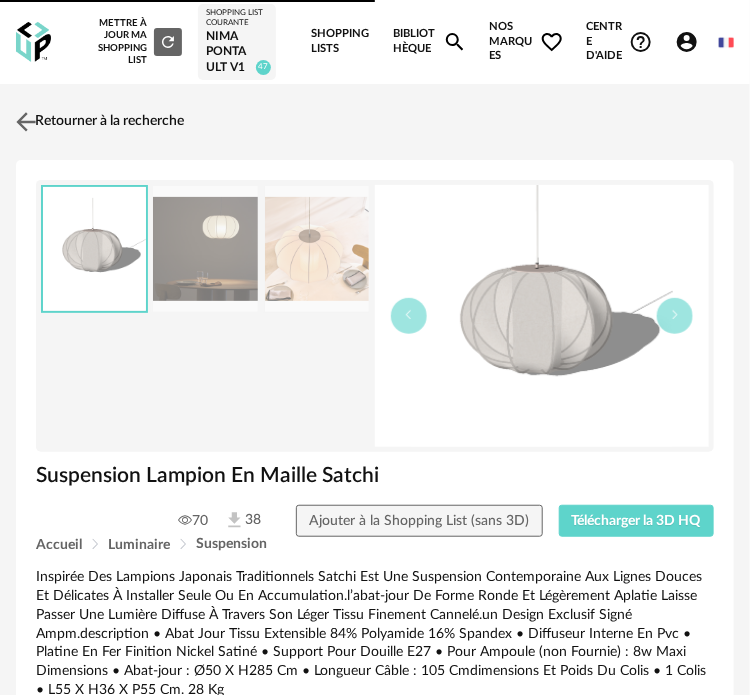 click at bounding box center (26, 121) 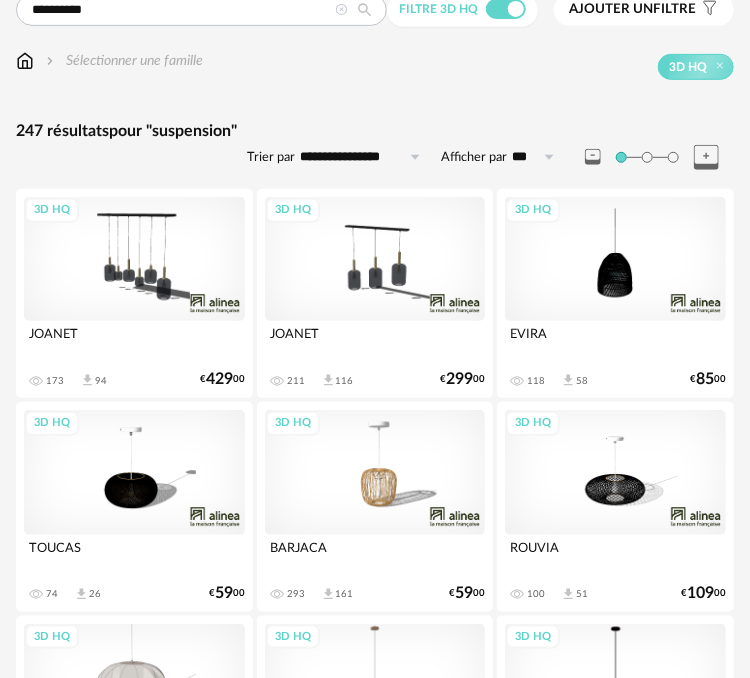 scroll, scrollTop: 0, scrollLeft: 0, axis: both 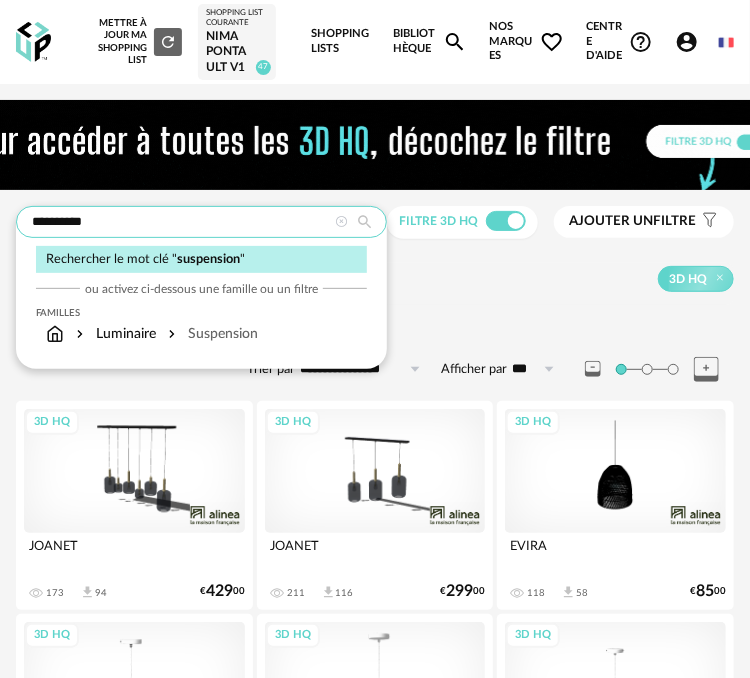 drag, startPoint x: 113, startPoint y: 274, endPoint x: -44, endPoint y: 267, distance: 157.15598 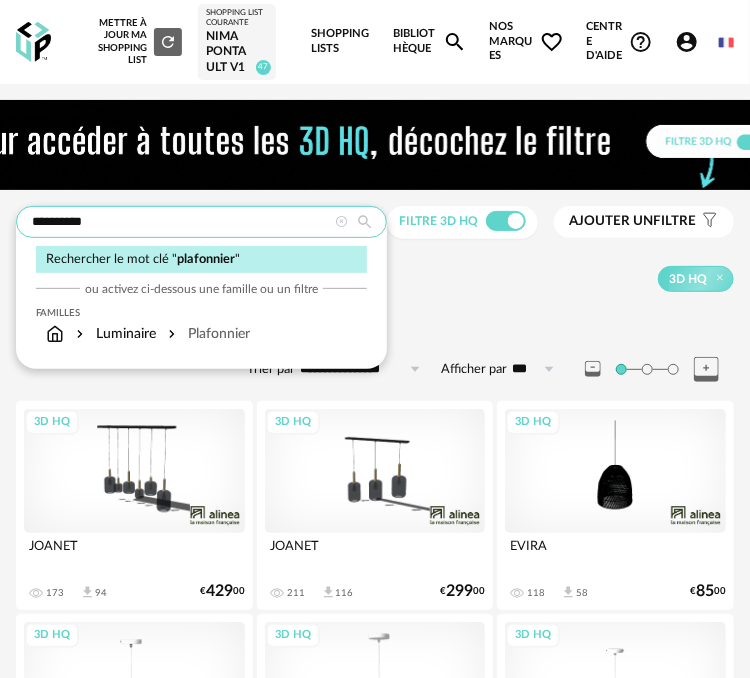 type on "**********" 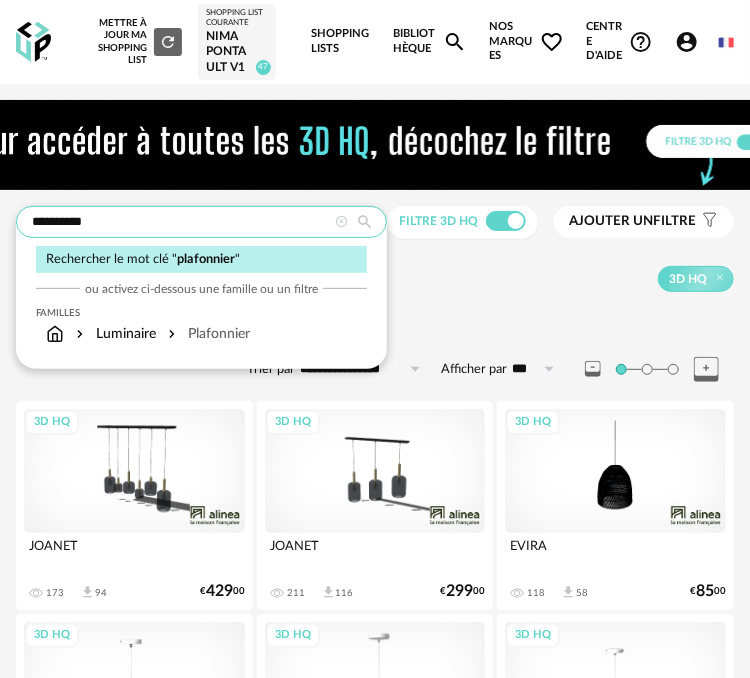 type on "**********" 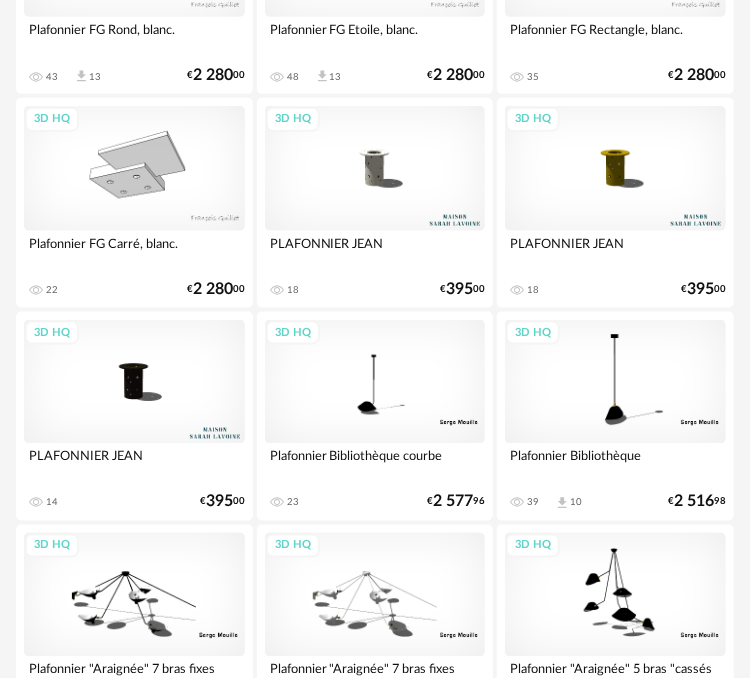 scroll, scrollTop: 0, scrollLeft: 0, axis: both 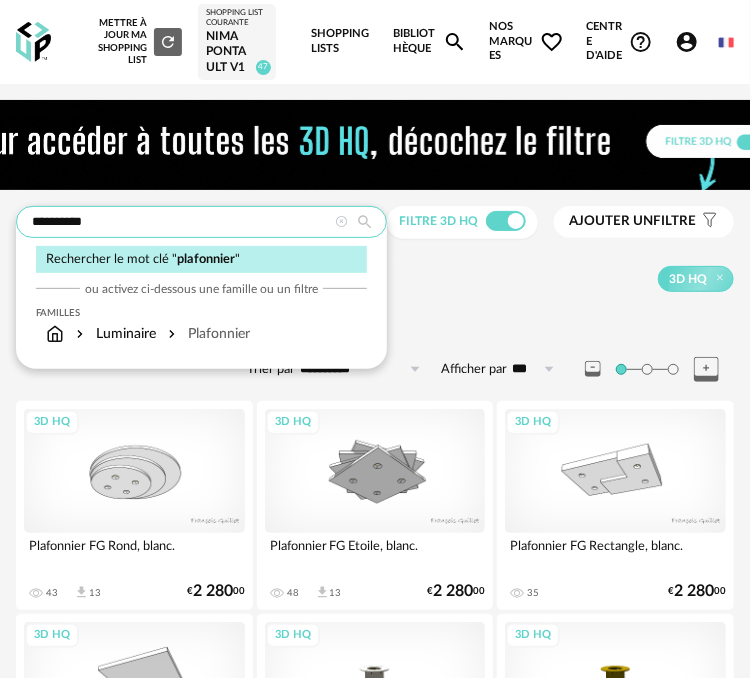 click on "**********" at bounding box center [201, 222] 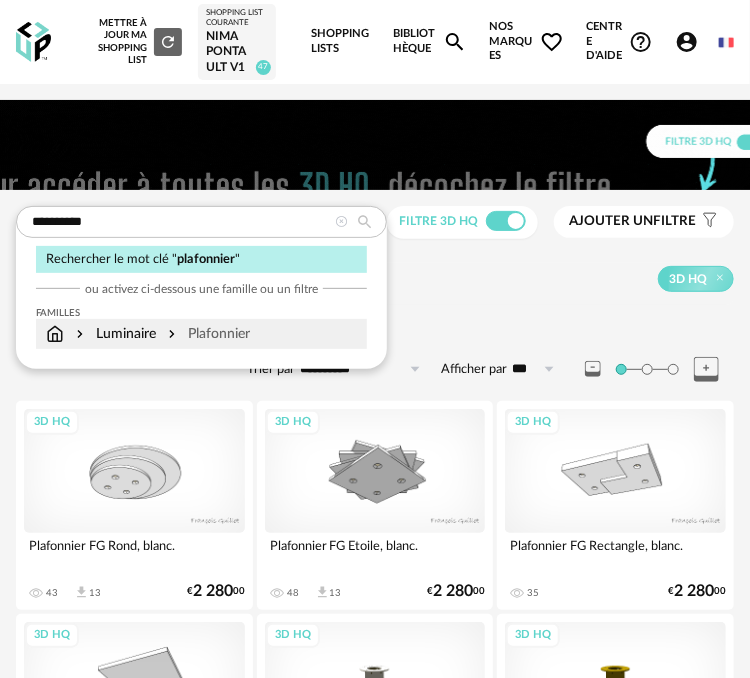 click on "Plafonnier" at bounding box center [207, 334] 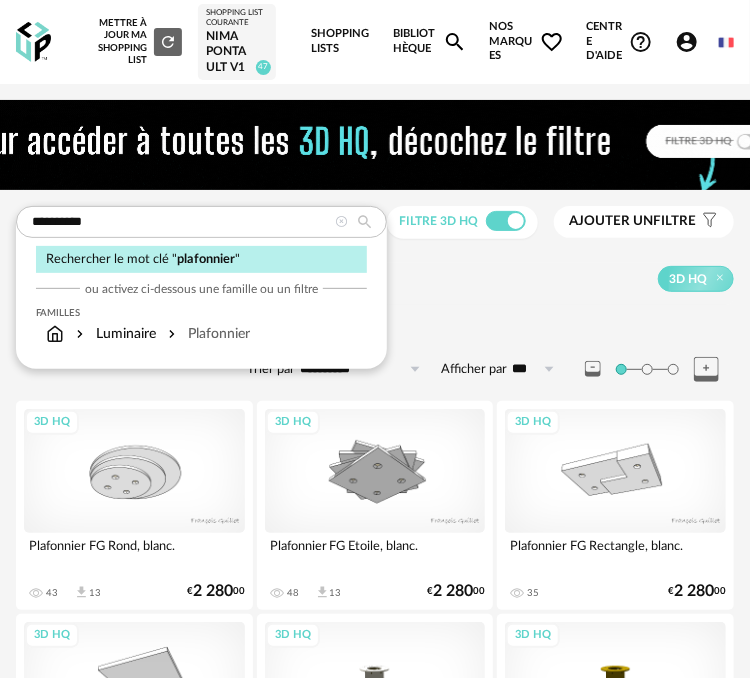 click on "**********" at bounding box center (375, 2156) 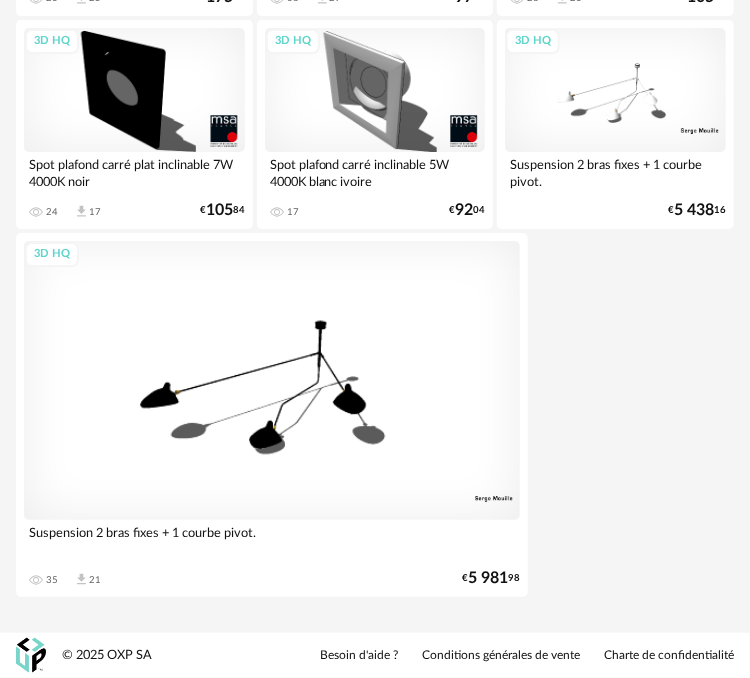 scroll, scrollTop: 3620, scrollLeft: 0, axis: vertical 